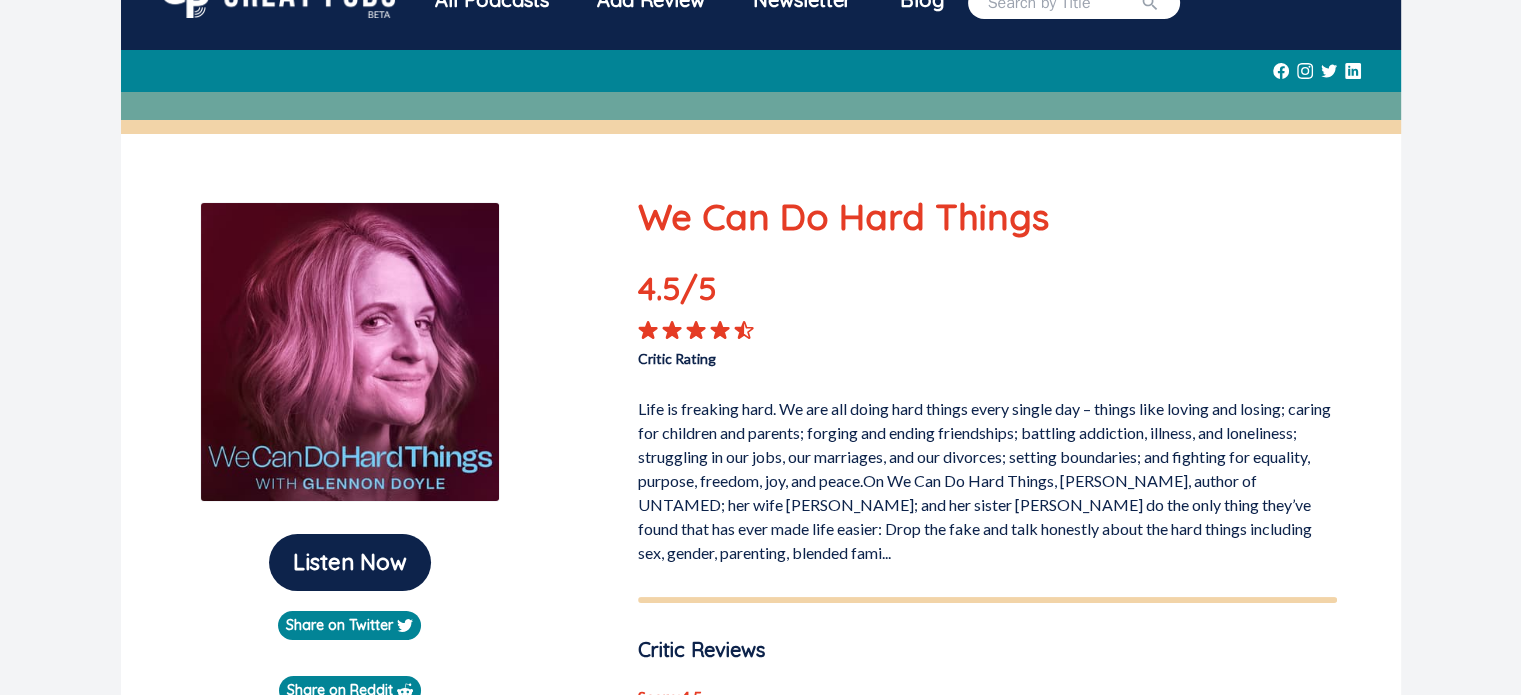 scroll, scrollTop: 0, scrollLeft: 0, axis: both 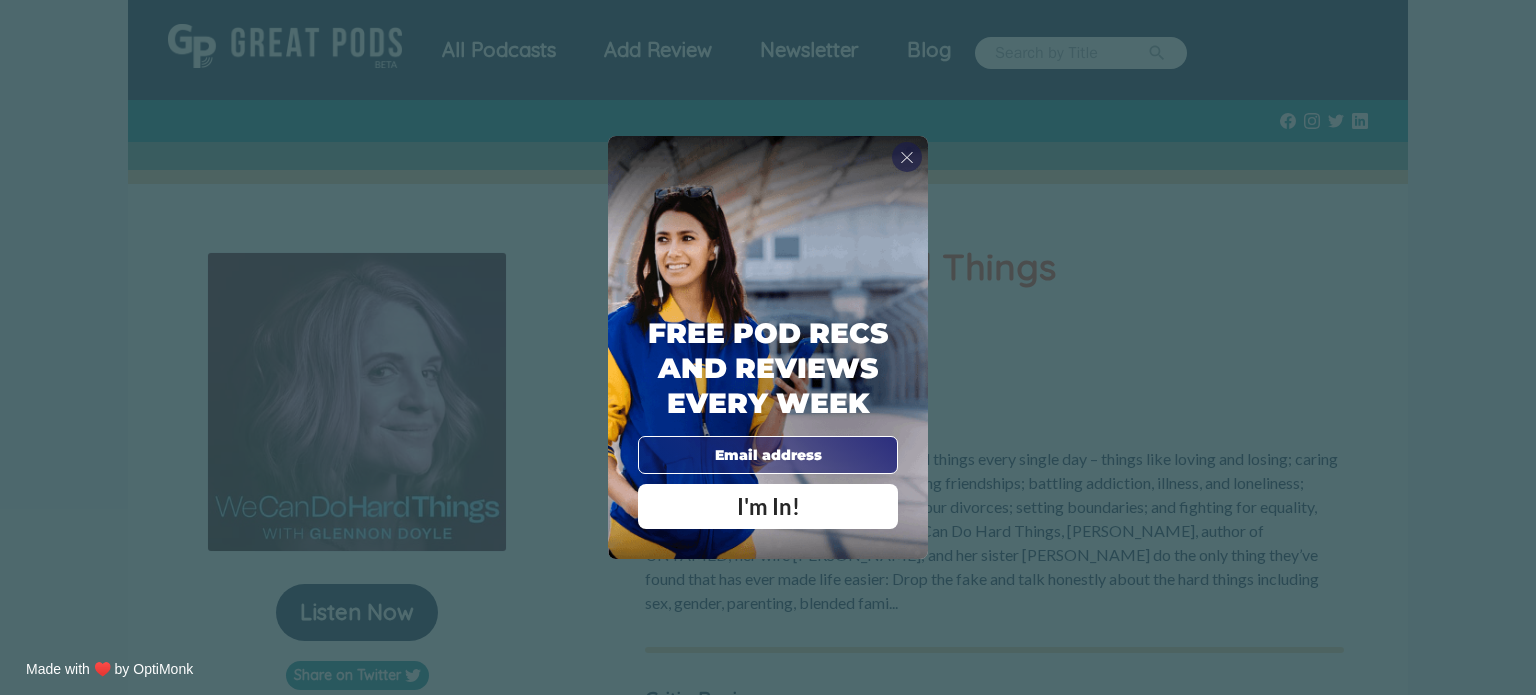 click on "X Free Pod Recs and Reviews every week I'm In! X Thanks Poddy People! See you Thursdays! Close" at bounding box center [768, 347] 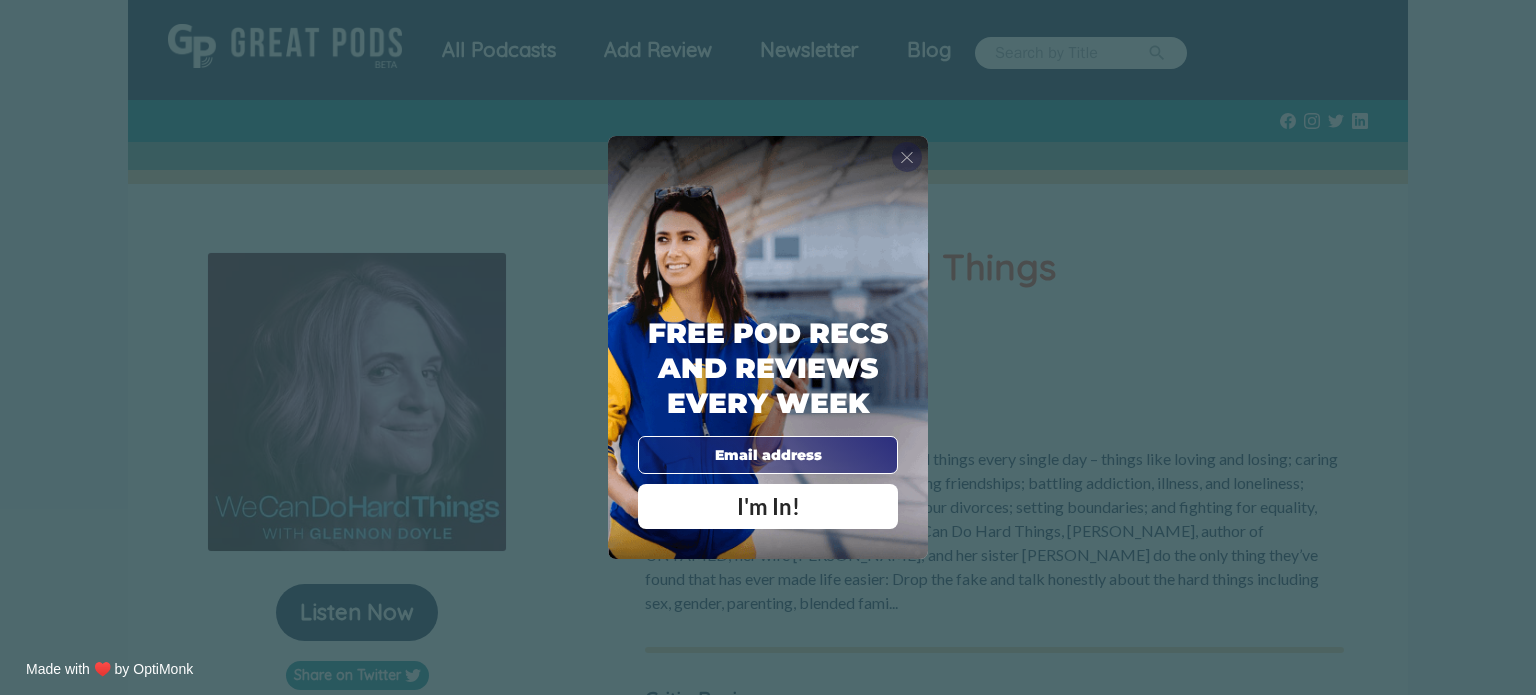 click on "X" at bounding box center (907, 157) 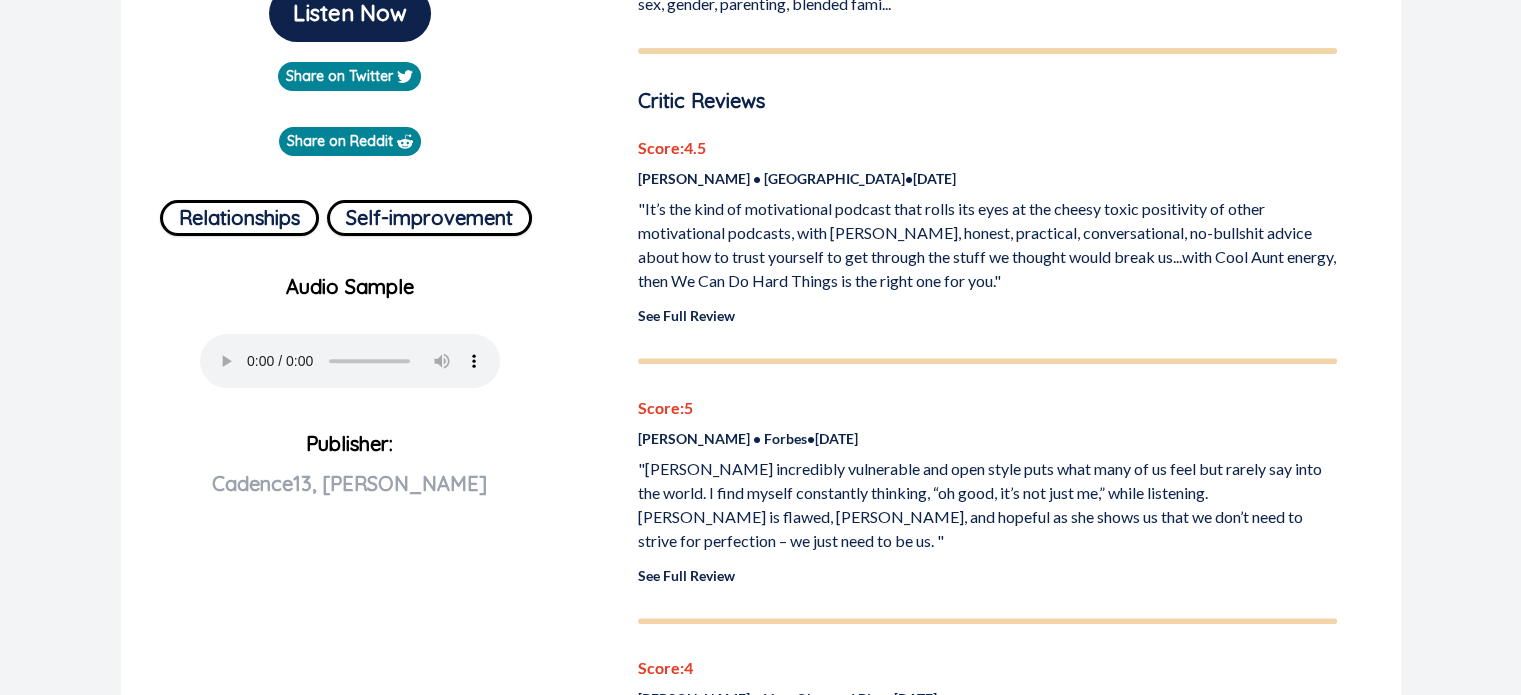 scroll, scrollTop: 600, scrollLeft: 0, axis: vertical 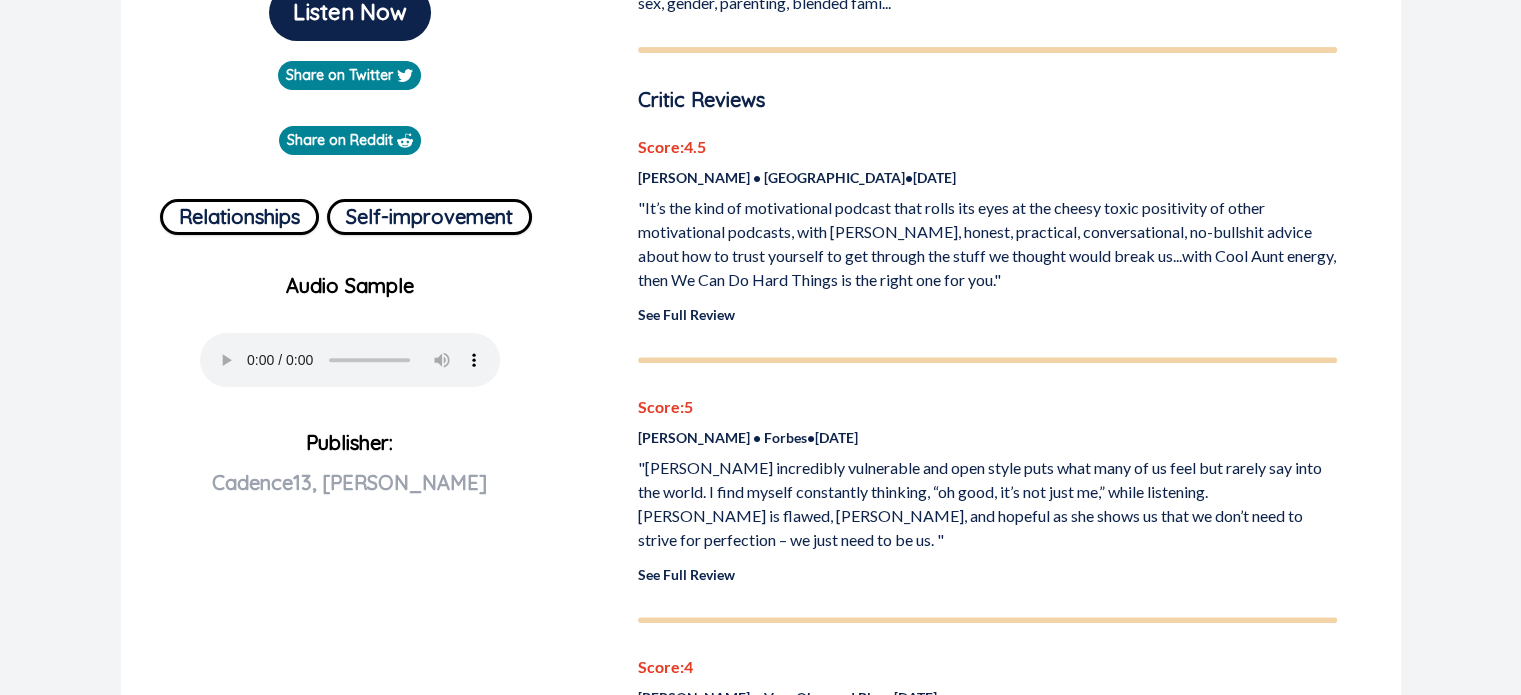 click on "See Full Review" at bounding box center [686, 314] 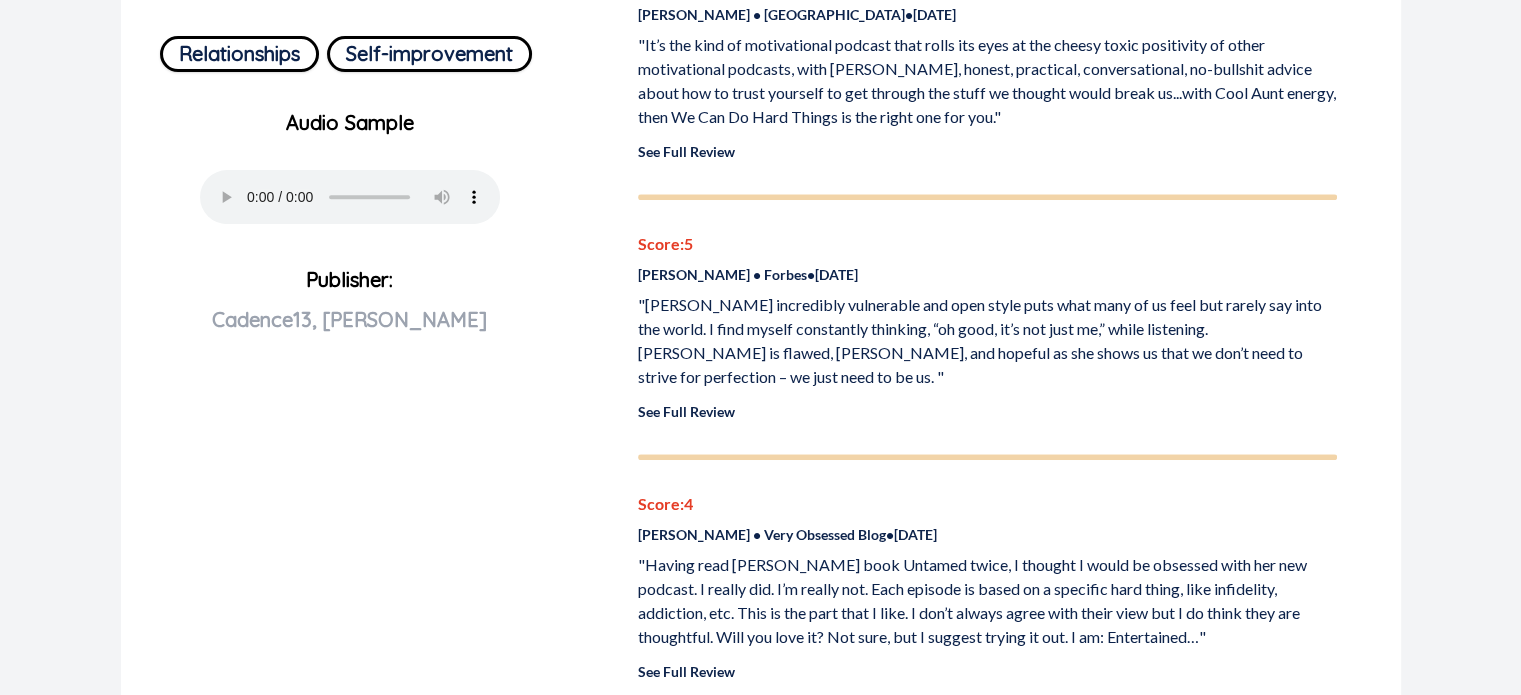 scroll, scrollTop: 800, scrollLeft: 0, axis: vertical 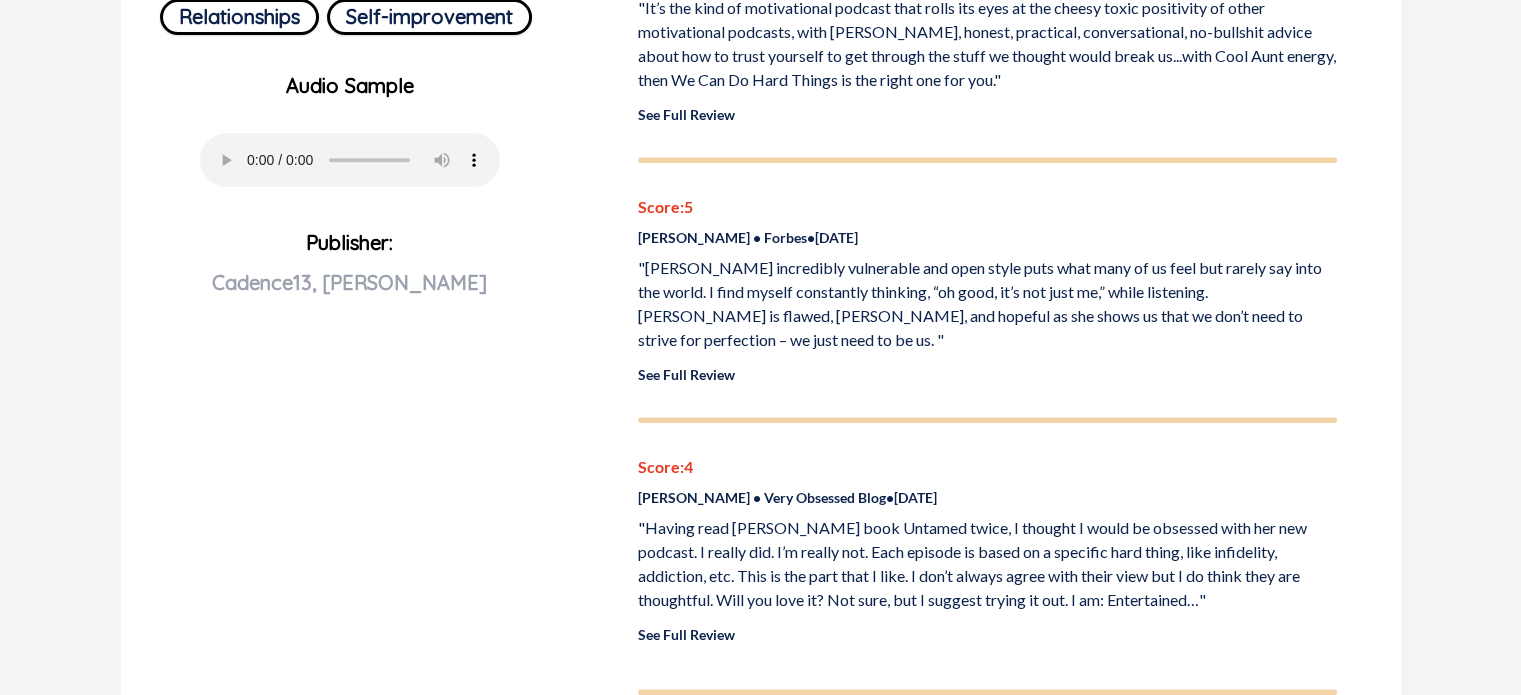 click on "See Full Review" at bounding box center (686, 374) 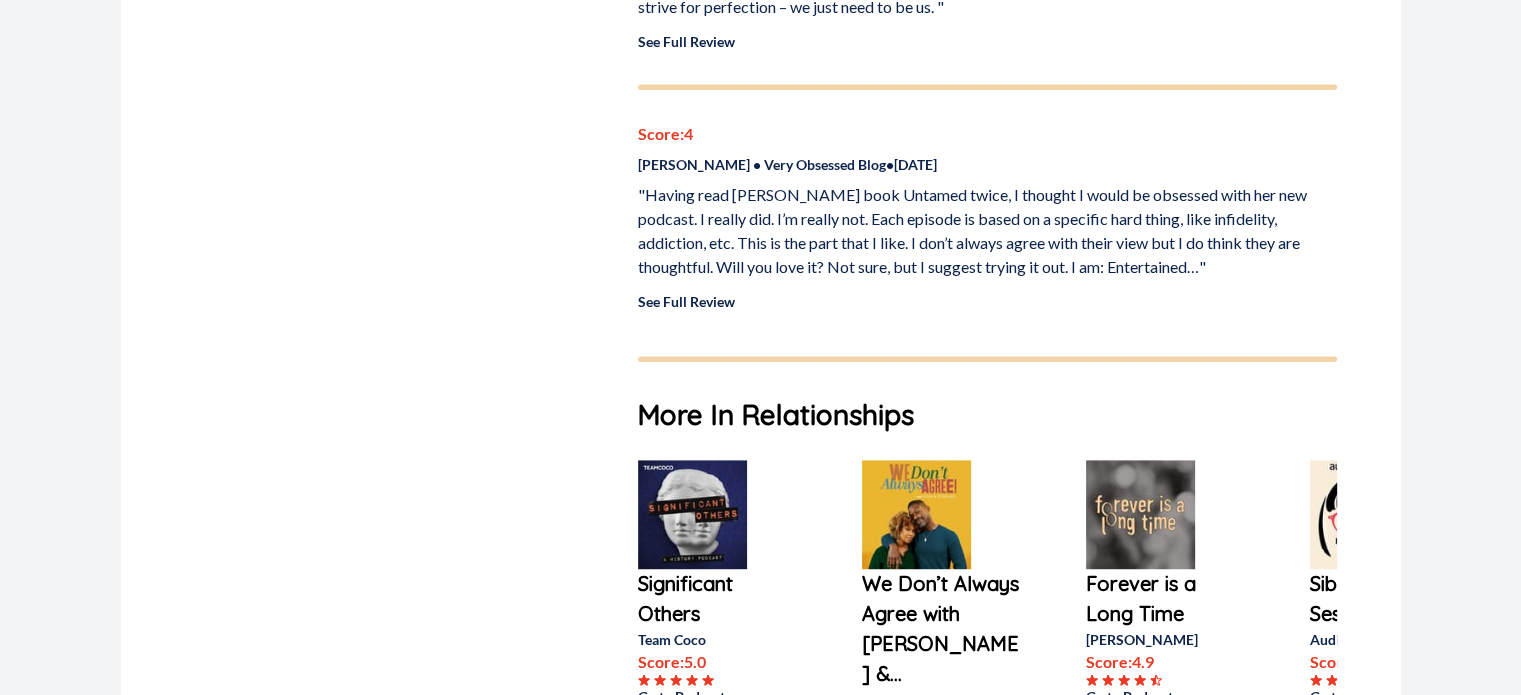 scroll, scrollTop: 1100, scrollLeft: 0, axis: vertical 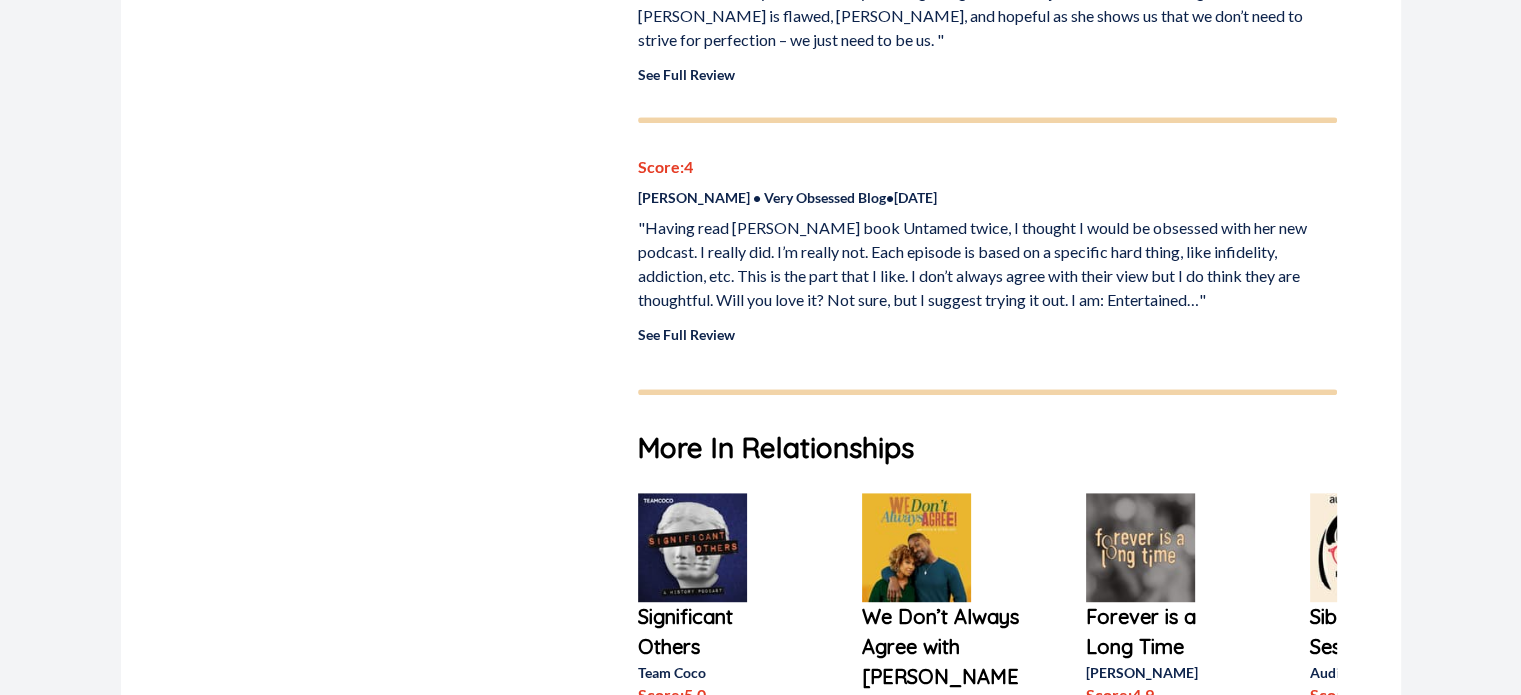 click on "See Full Review" at bounding box center (686, 334) 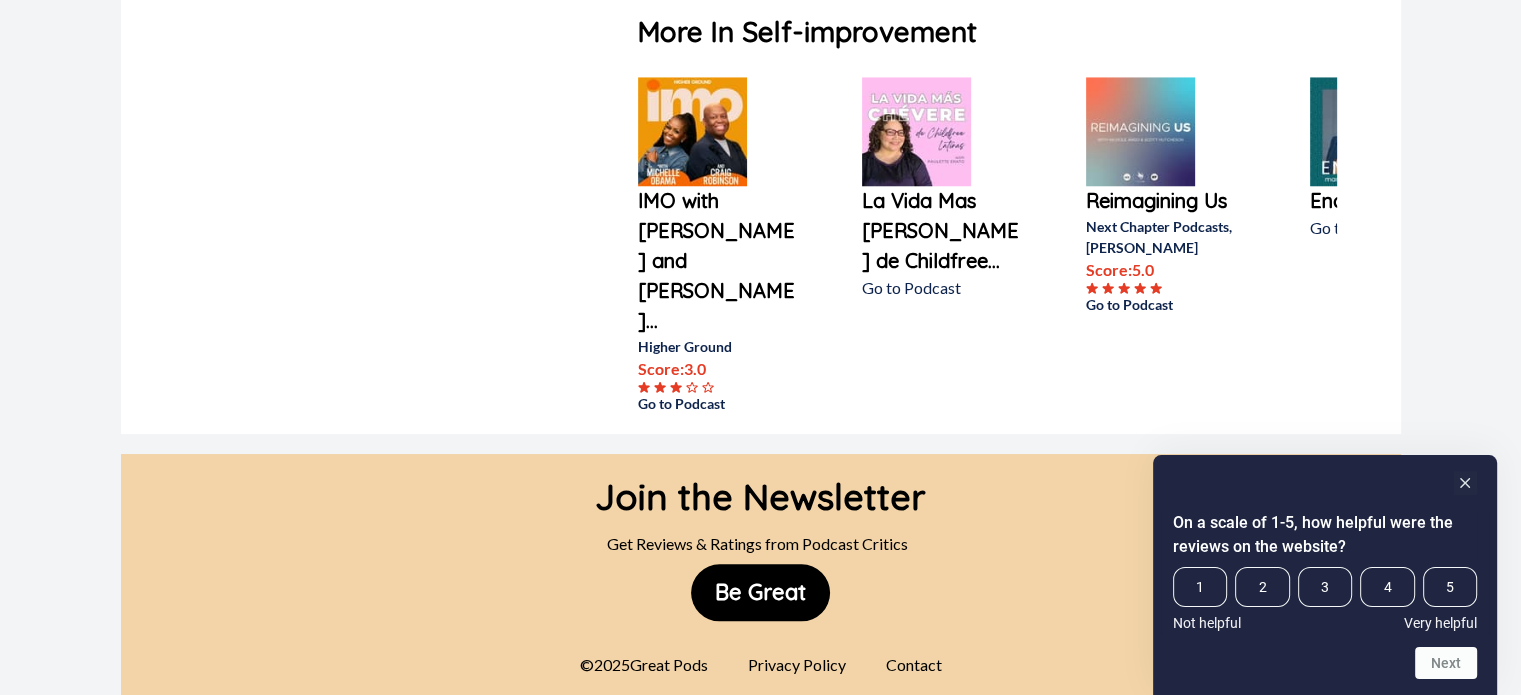 scroll, scrollTop: 1915, scrollLeft: 0, axis: vertical 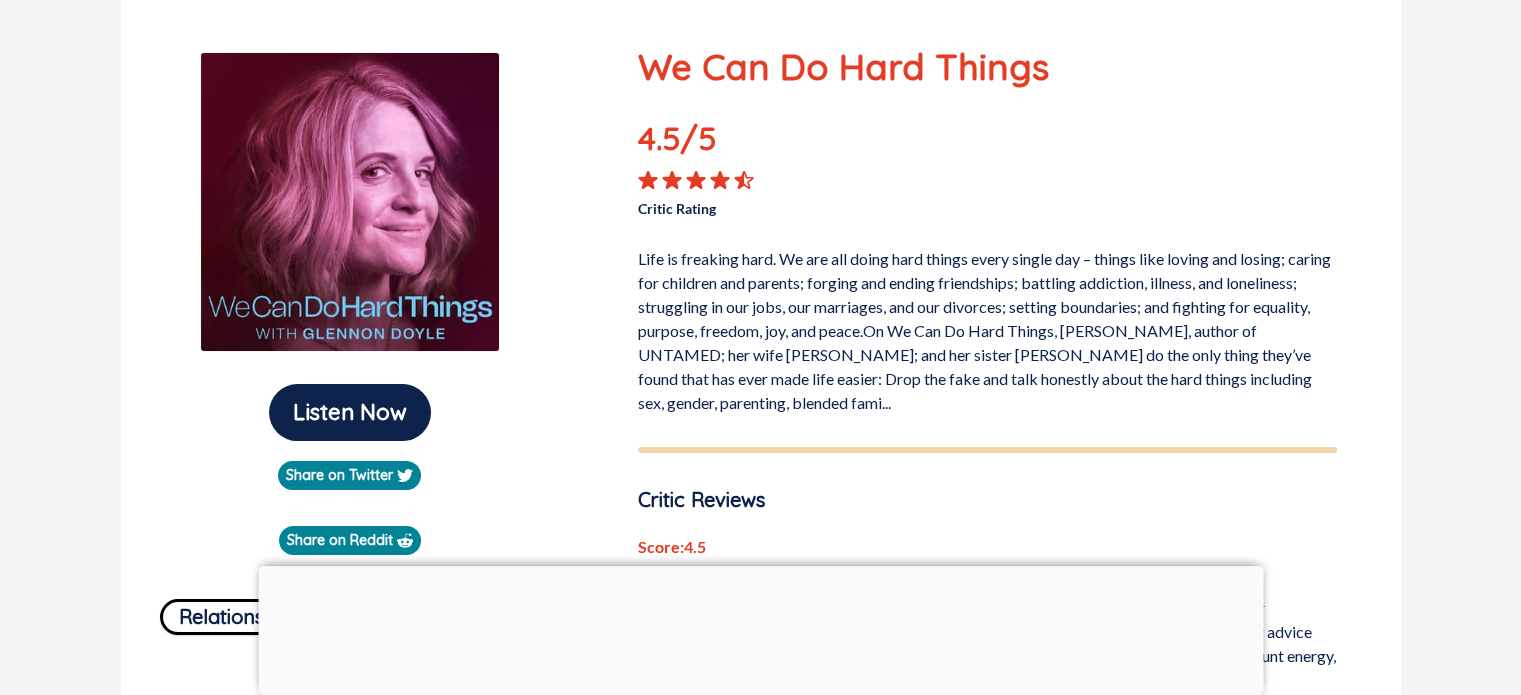 click on "Life is freaking hard. We are all doing hard things every single day – things like loving and losing; caring for children and parents; forging and ending friendships; battling addiction, illness, and loneliness; struggling in our jobs, our marriages, and our divorces; setting boundaries; and fighting for equality, purpose, freedom, joy, and peace.On We Can Do Hard Things, [PERSON_NAME], author of UNTAMED; her wife [PERSON_NAME]; and her sister [PERSON_NAME] do the only thing they’ve found that has ever made life easier: Drop the fake and talk honestly about the hard things including sex, gender, parenting, blended fami..." at bounding box center [987, 327] 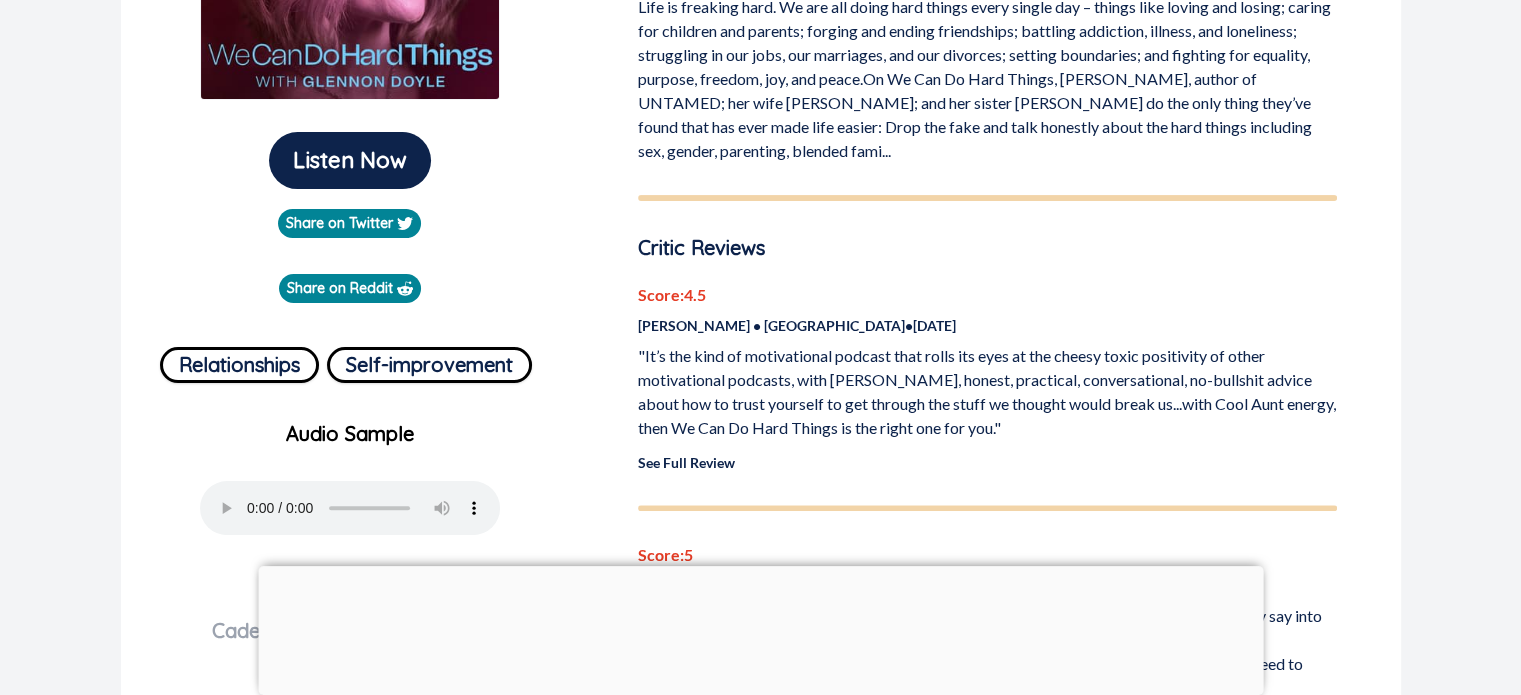 scroll, scrollTop: 500, scrollLeft: 0, axis: vertical 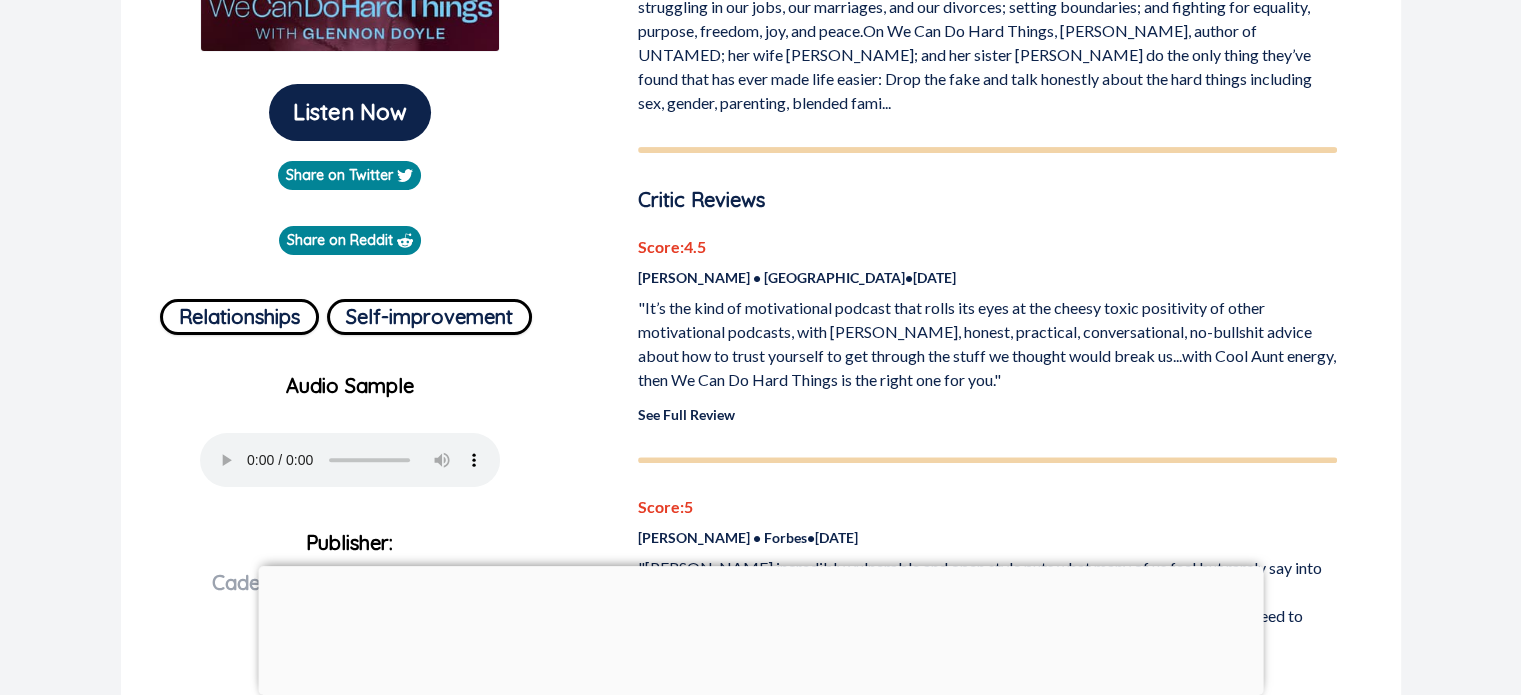 click on "See Full Review" at bounding box center [686, 414] 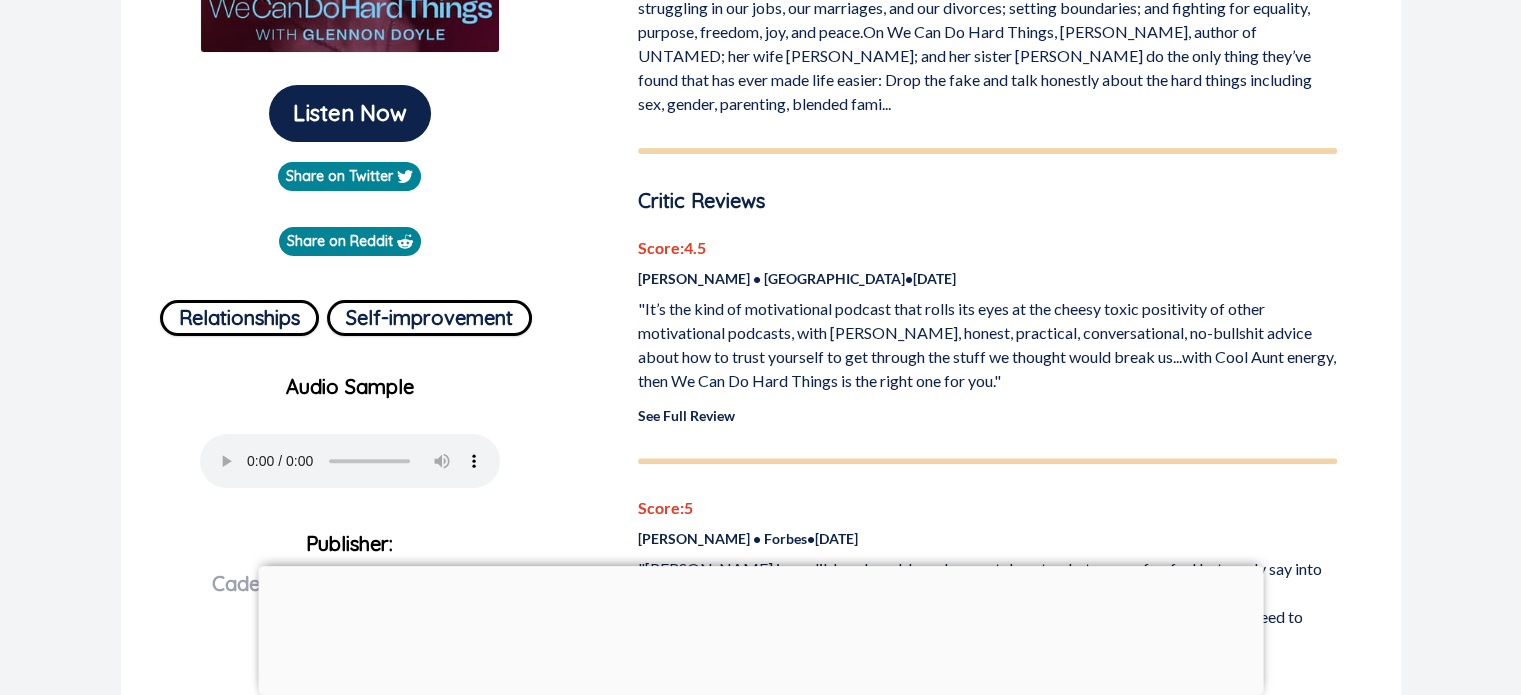 scroll, scrollTop: 500, scrollLeft: 0, axis: vertical 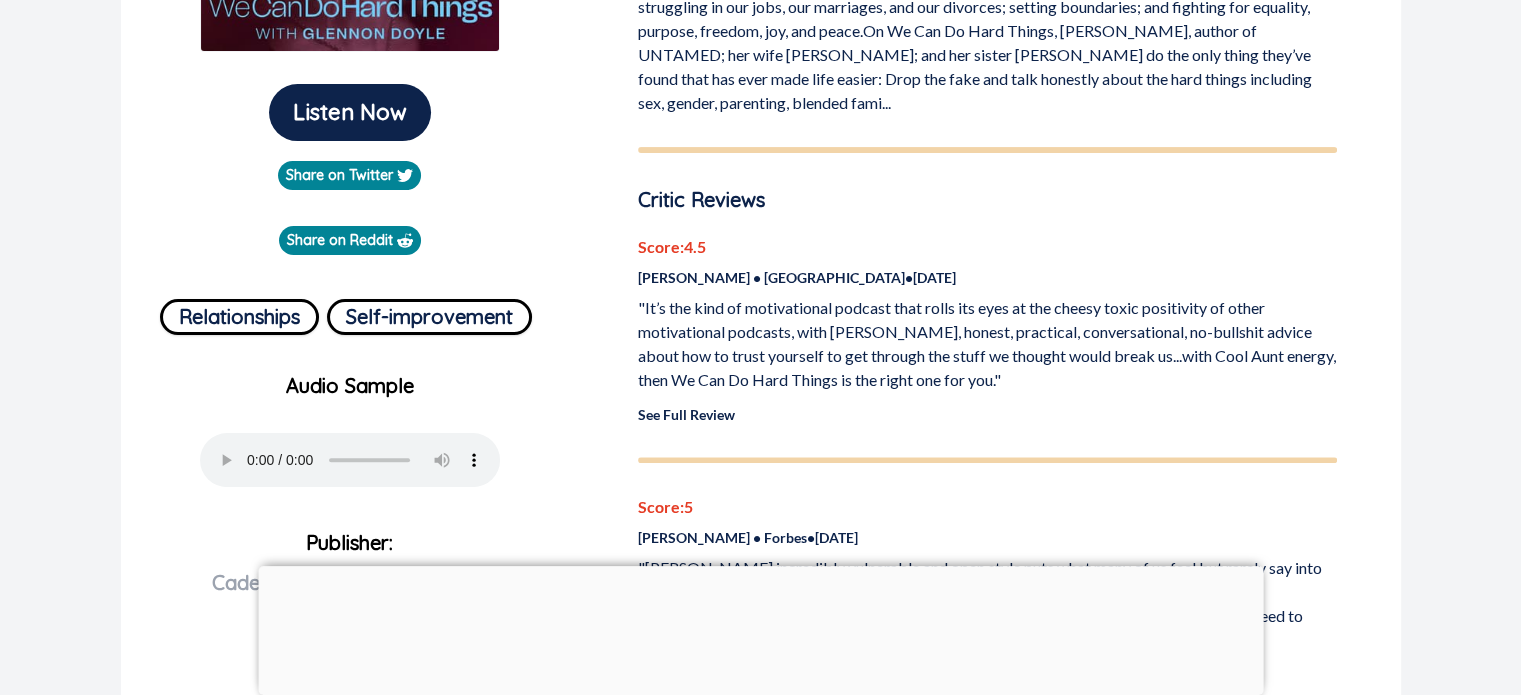 drag, startPoint x: 889, startPoint y: 270, endPoint x: 637, endPoint y: 277, distance: 252.0972 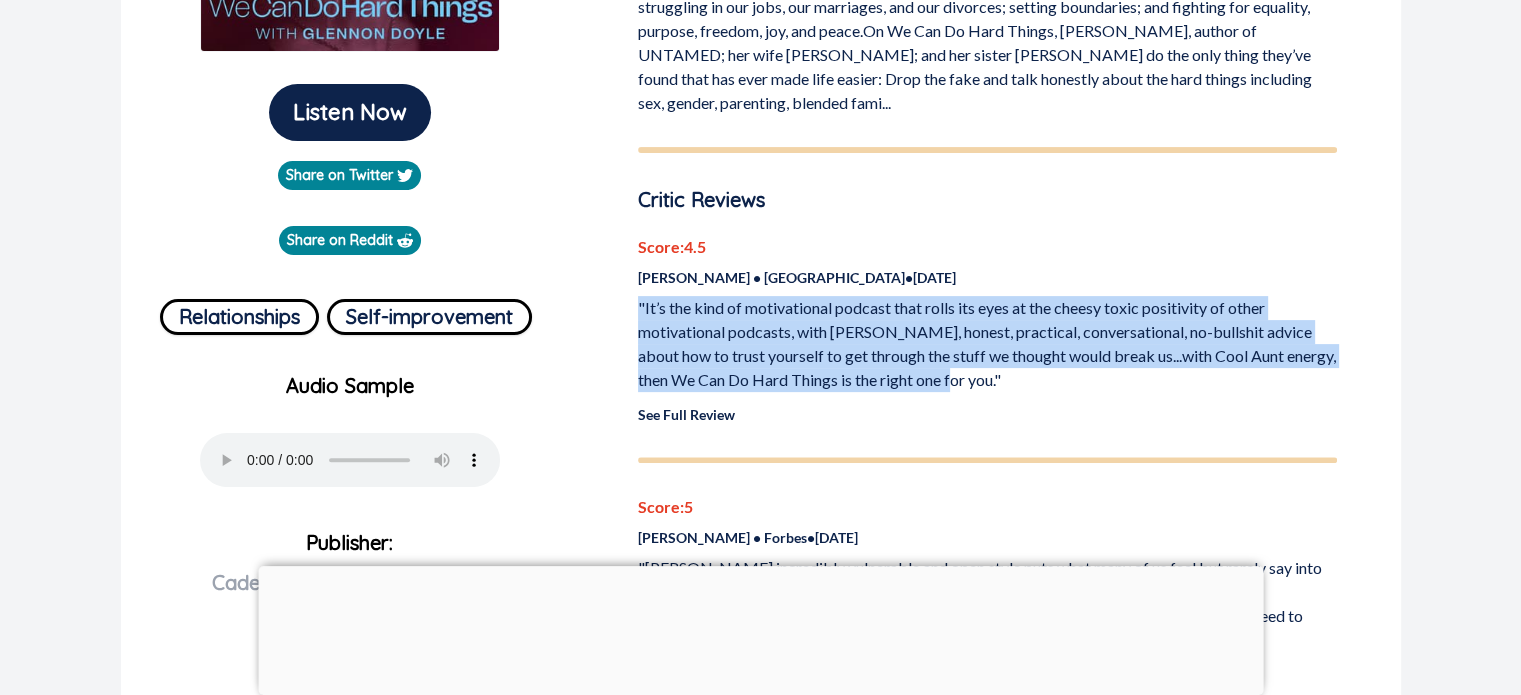 drag, startPoint x: 955, startPoint y: 380, endPoint x: 639, endPoint y: 307, distance: 324.32236 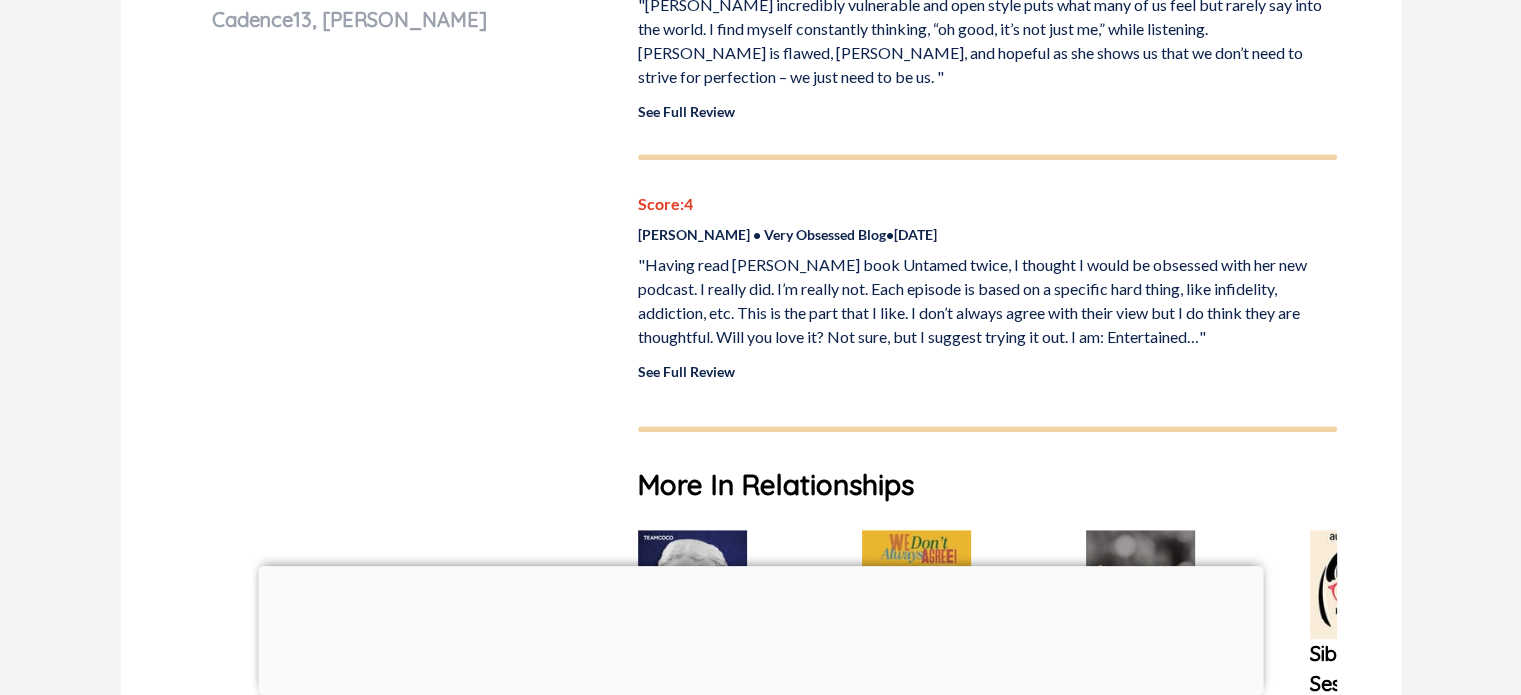 scroll, scrollTop: 1100, scrollLeft: 0, axis: vertical 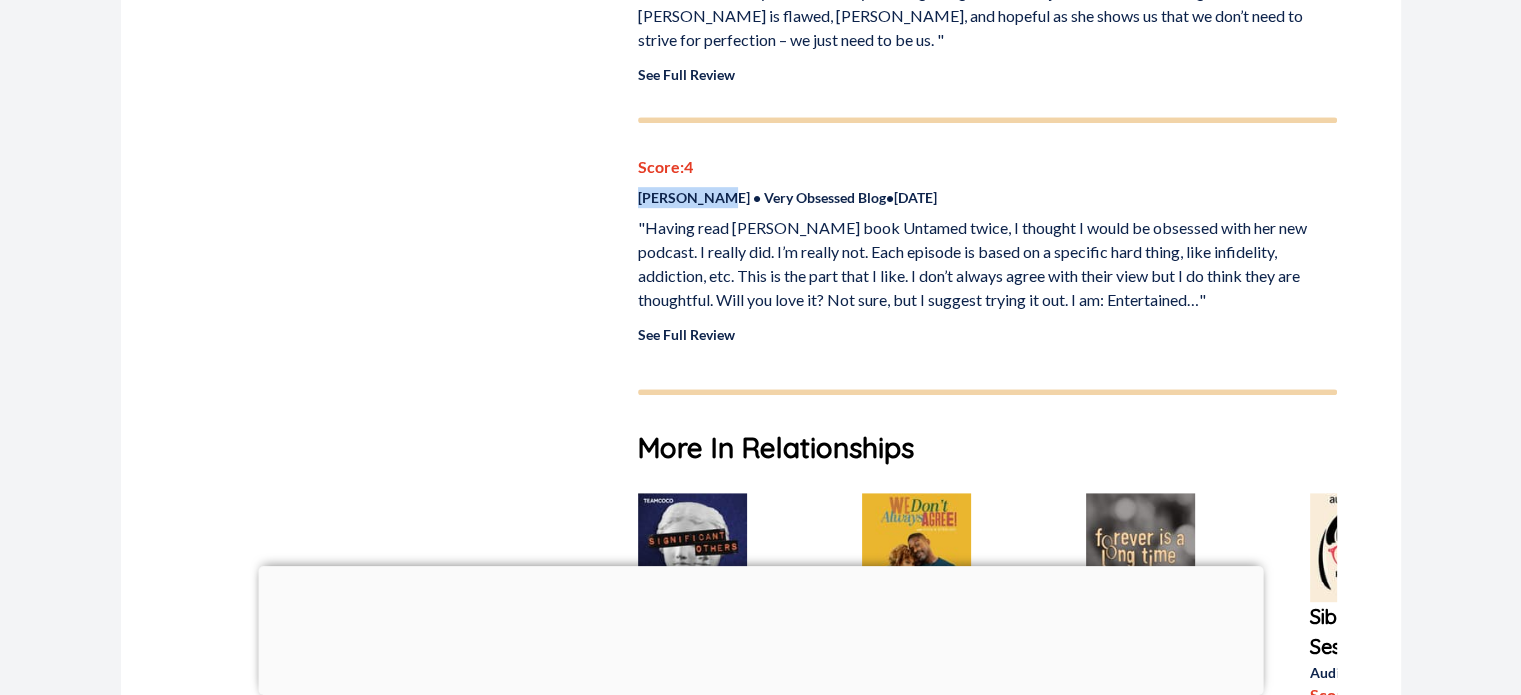 drag, startPoint x: 627, startPoint y: 193, endPoint x: 702, endPoint y: 190, distance: 75.059975 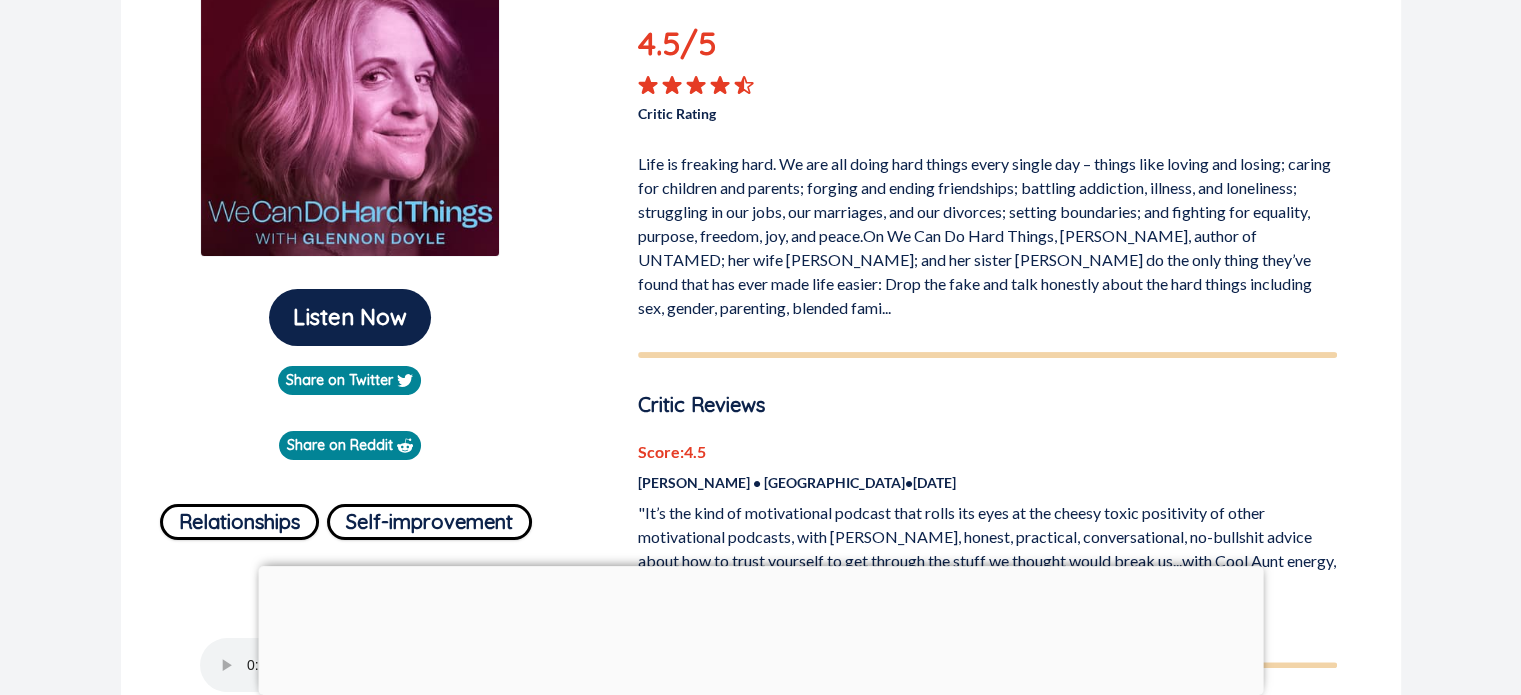 scroll, scrollTop: 300, scrollLeft: 0, axis: vertical 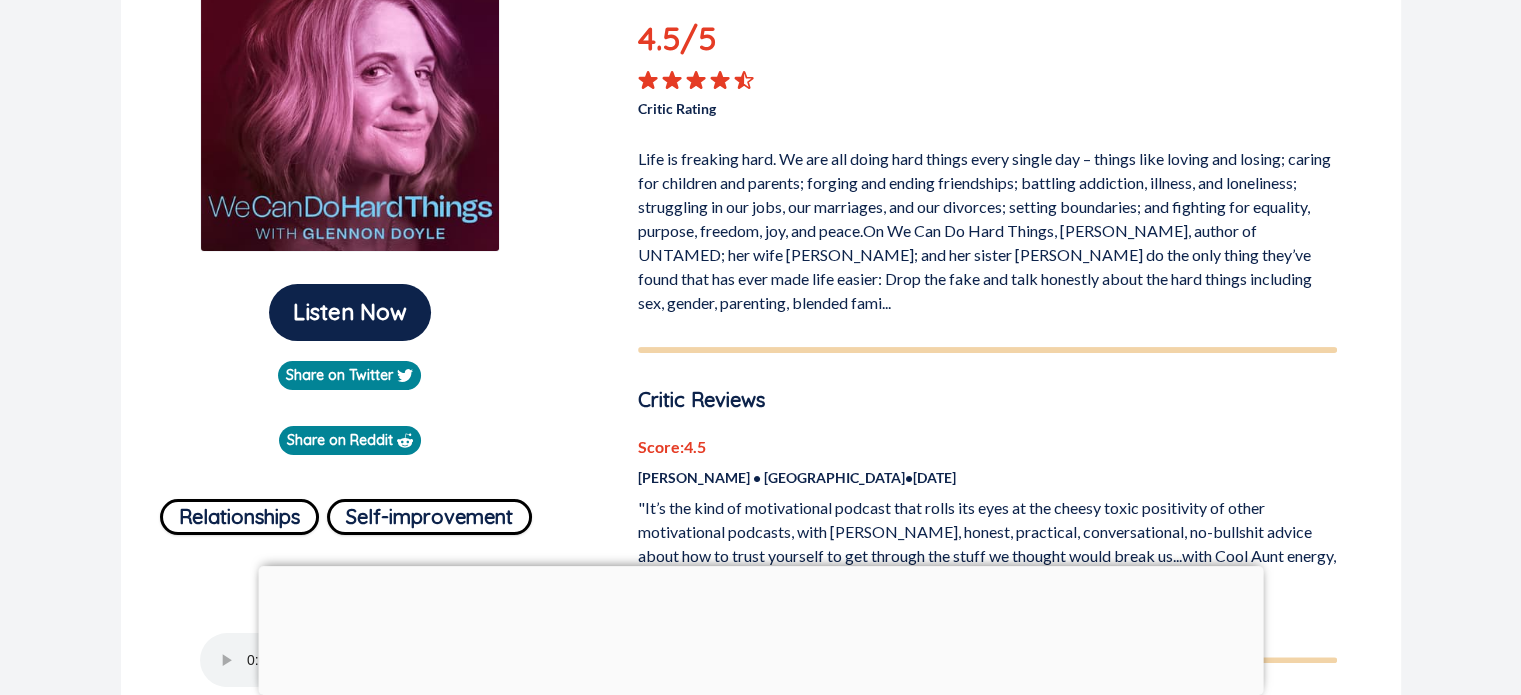 drag, startPoint x: 900, startPoint y: 299, endPoint x: 889, endPoint y: 299, distance: 11 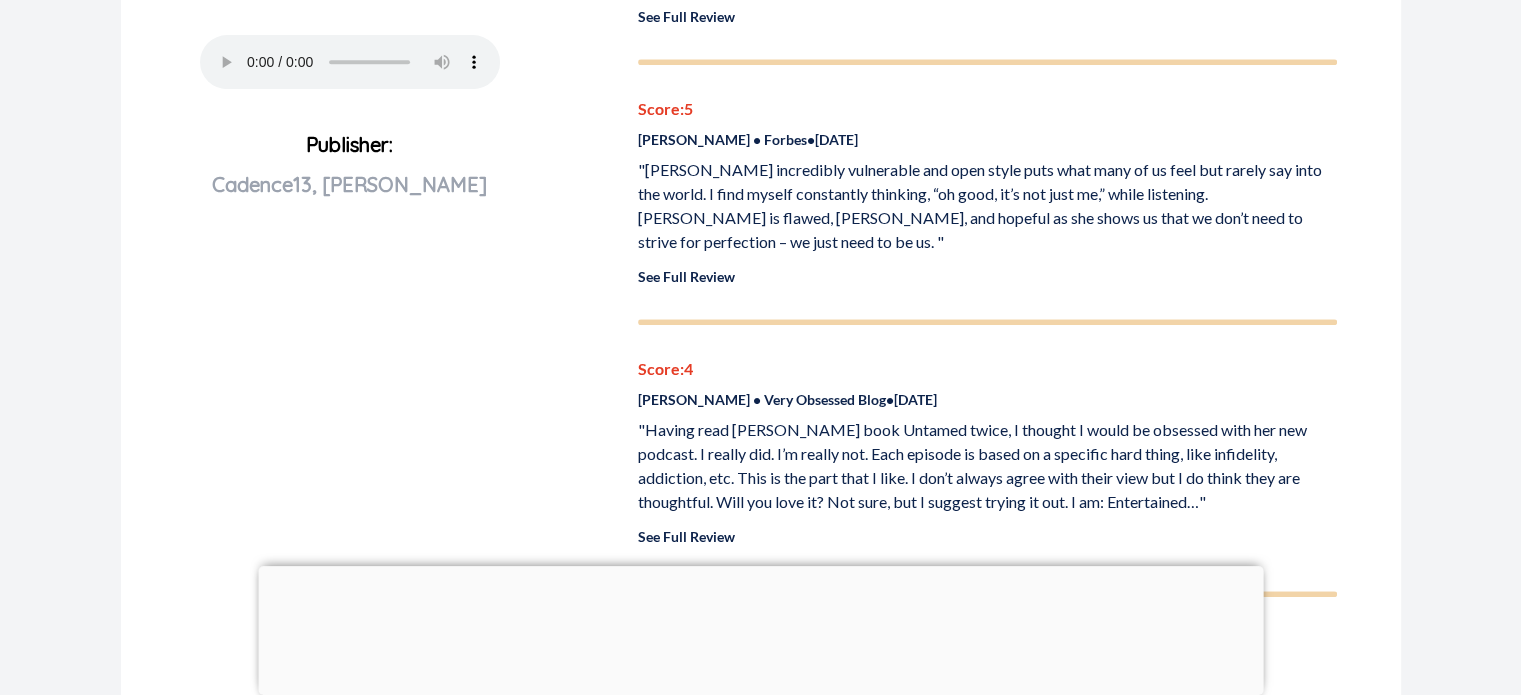scroll, scrollTop: 900, scrollLeft: 0, axis: vertical 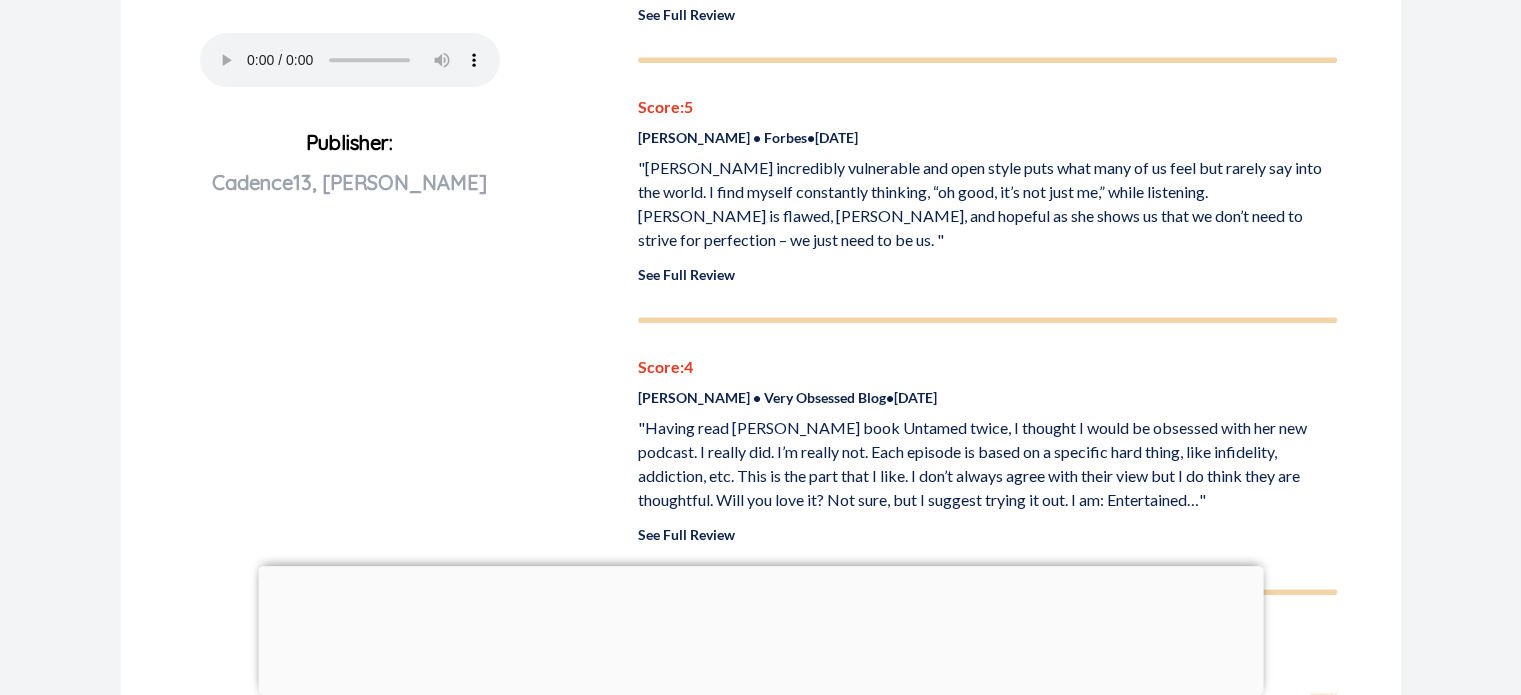 click on "See Full Review" at bounding box center (686, 274) 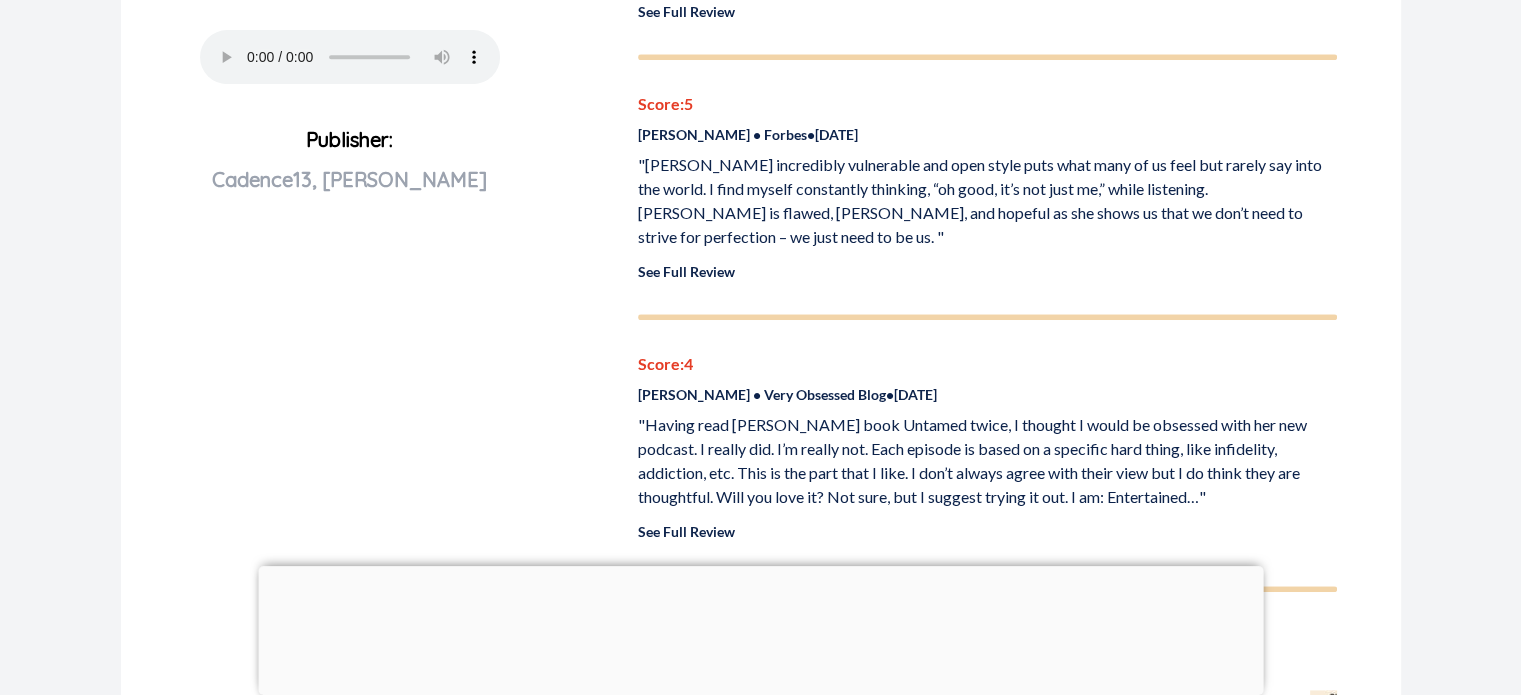 scroll, scrollTop: 900, scrollLeft: 0, axis: vertical 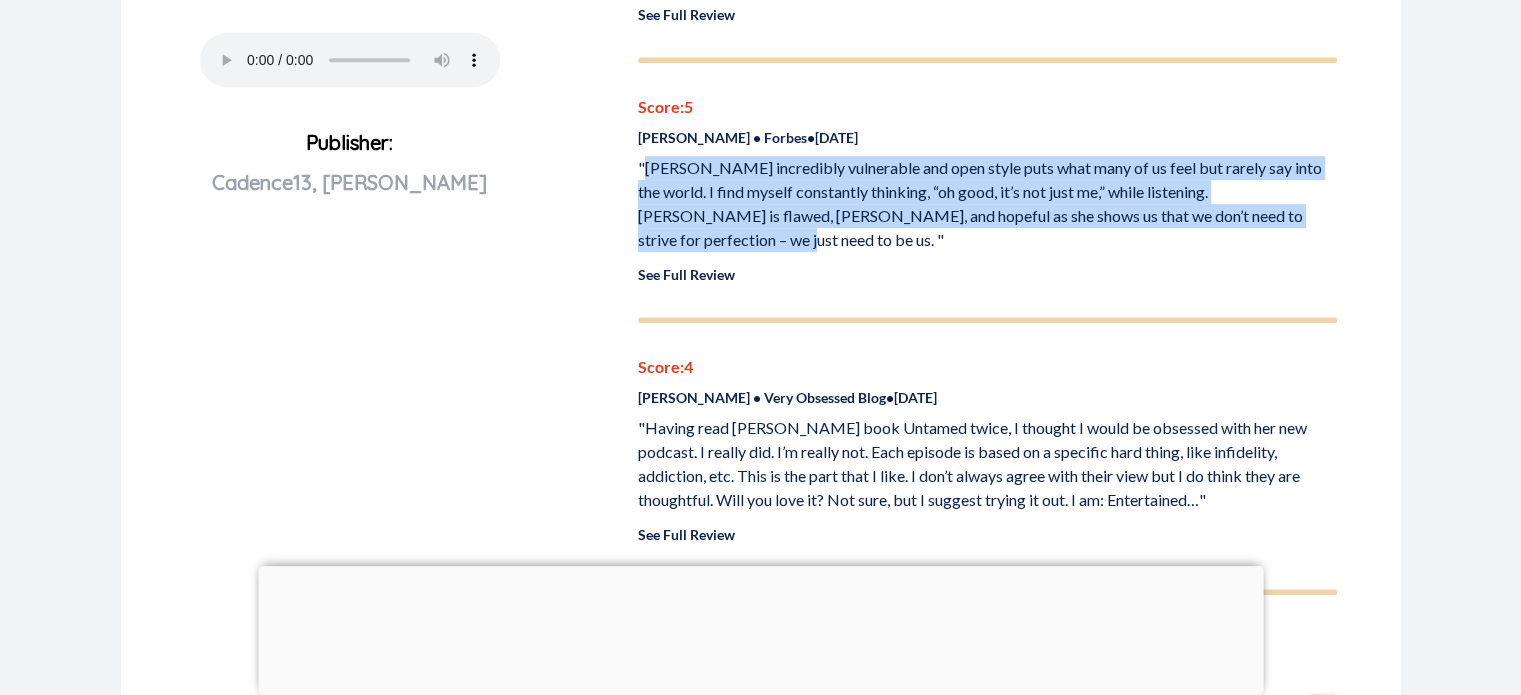 drag, startPoint x: 1331, startPoint y: 217, endPoint x: 646, endPoint y: 163, distance: 687.1252 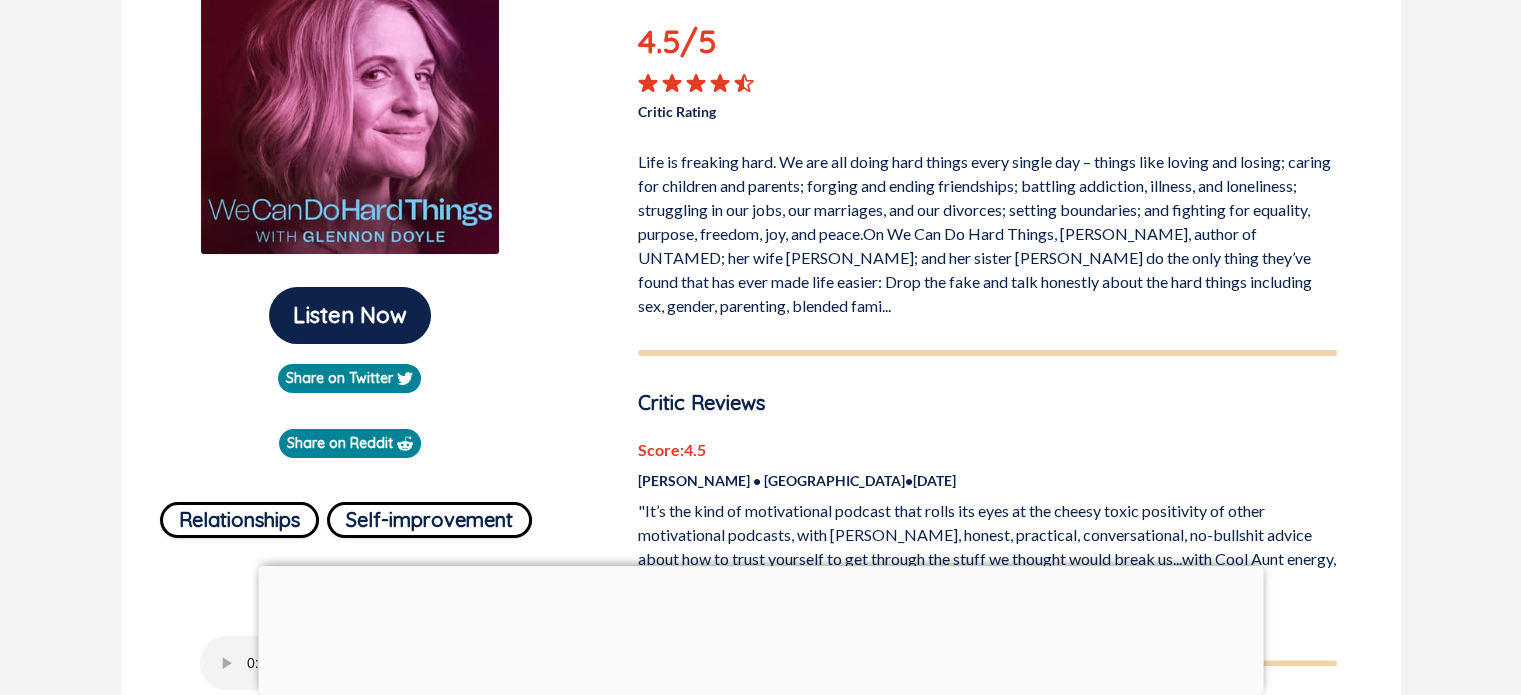 scroll, scrollTop: 300, scrollLeft: 0, axis: vertical 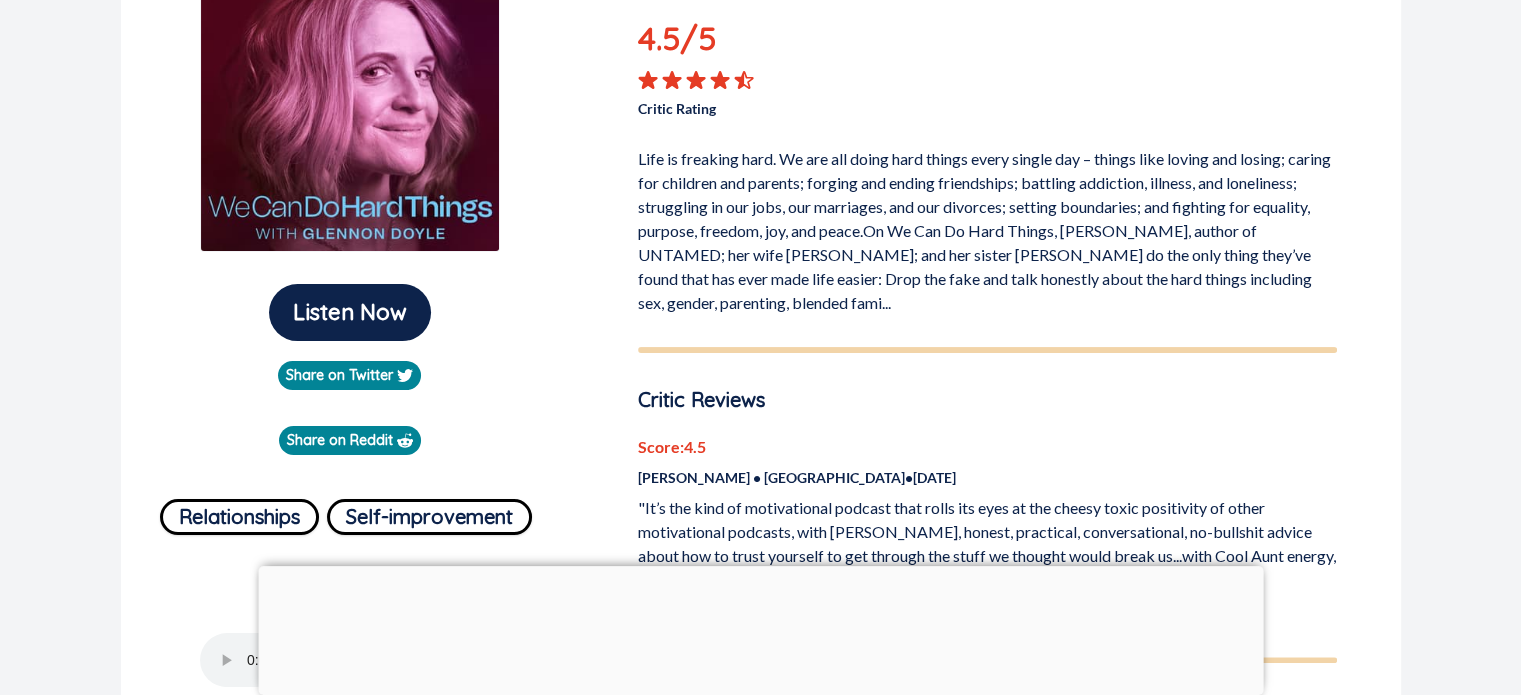 click on "Life is freaking hard. We are all doing hard things every single day – things like loving and losing; caring for children and parents; forging and ending friendships; battling addiction, illness, and loneliness; struggling in our jobs, our marriages, and our divorces; setting boundaries; and fighting for equality, purpose, freedom, joy, and peace.On We Can Do Hard Things, [PERSON_NAME], author of UNTAMED; her wife [PERSON_NAME]; and her sister [PERSON_NAME] do the only thing they’ve found that has ever made life easier: Drop the fake and talk honestly about the hard things including sex, gender, parenting, blended fami..." at bounding box center (987, 227) 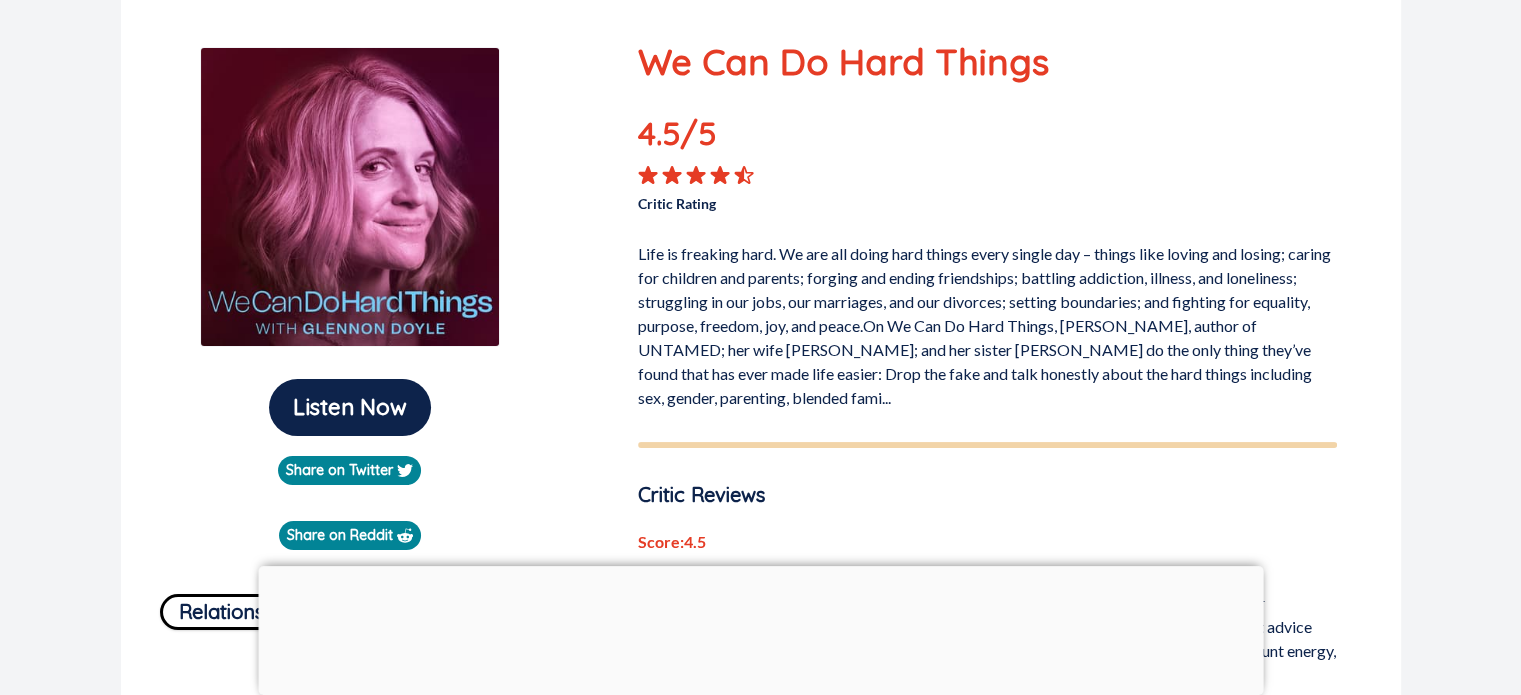 scroll, scrollTop: 200, scrollLeft: 0, axis: vertical 